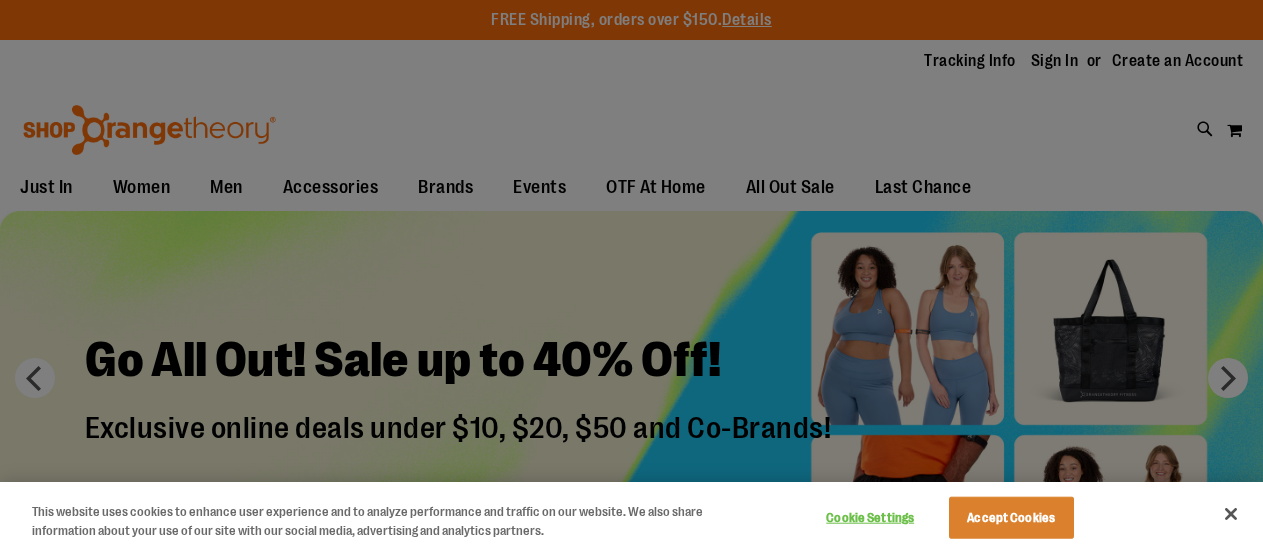 scroll, scrollTop: 0, scrollLeft: 0, axis: both 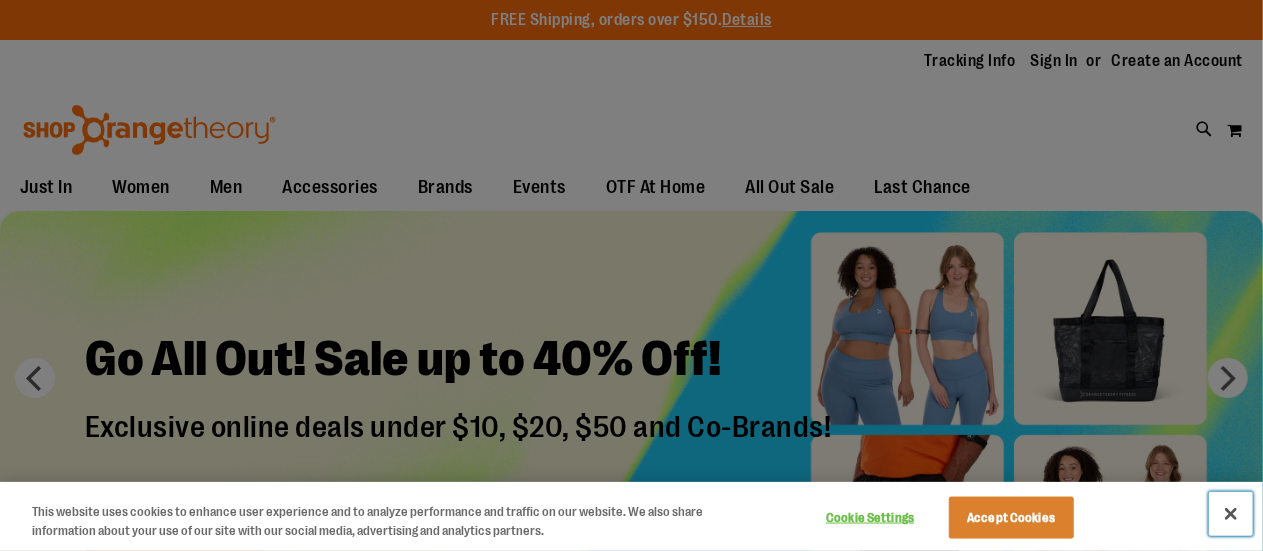 click at bounding box center (1231, 514) 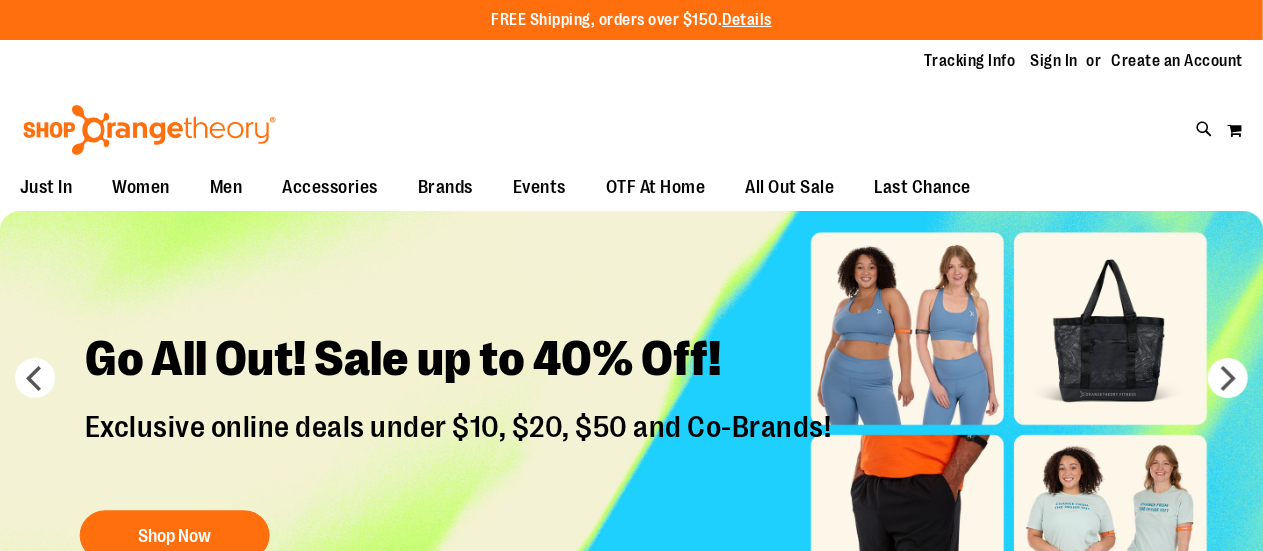 click at bounding box center [1231, 514] 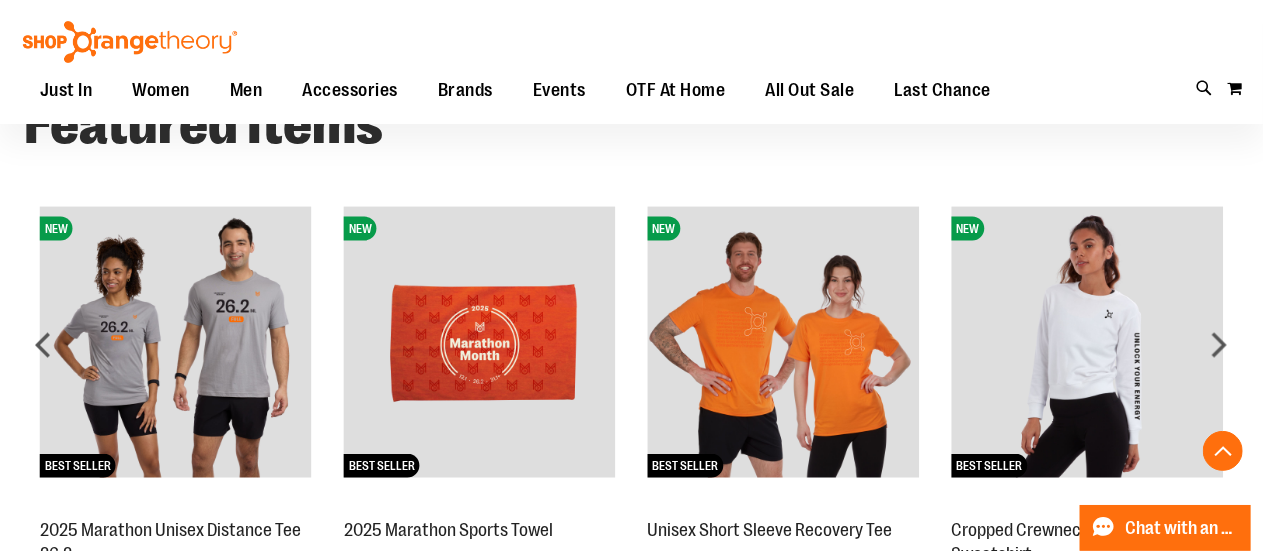scroll, scrollTop: 1387, scrollLeft: 0, axis: vertical 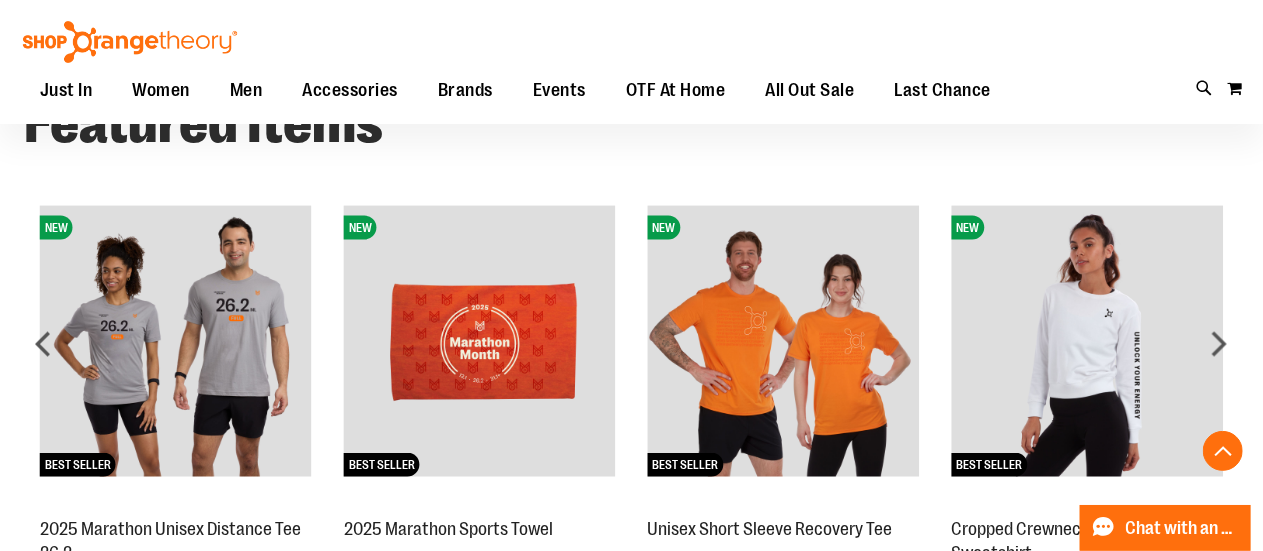 click at bounding box center (176, 342) 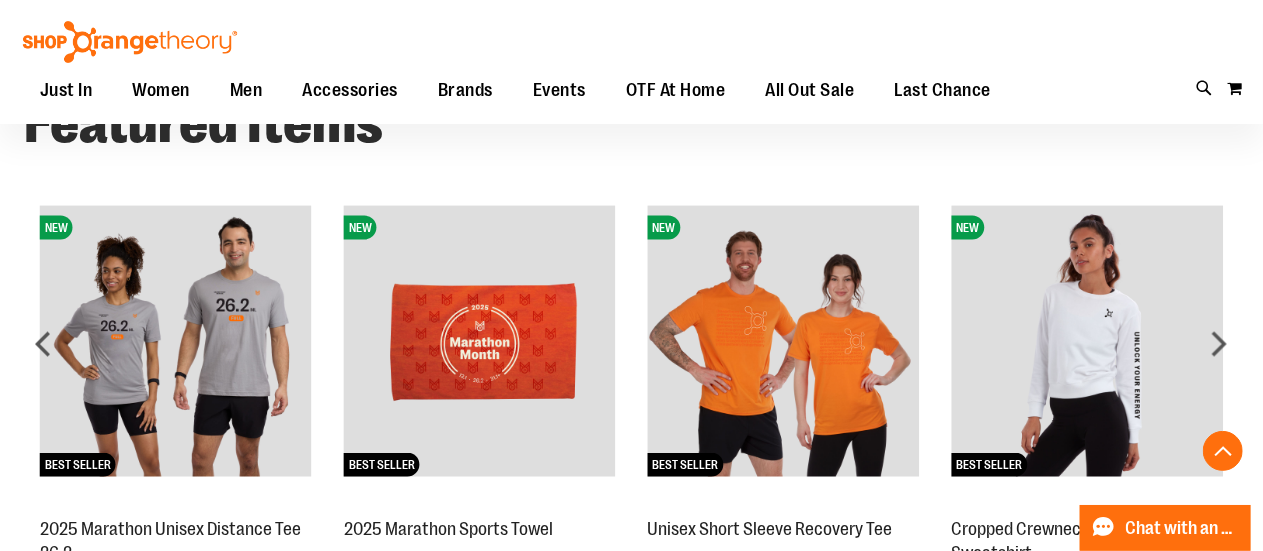 click at bounding box center [176, 342] 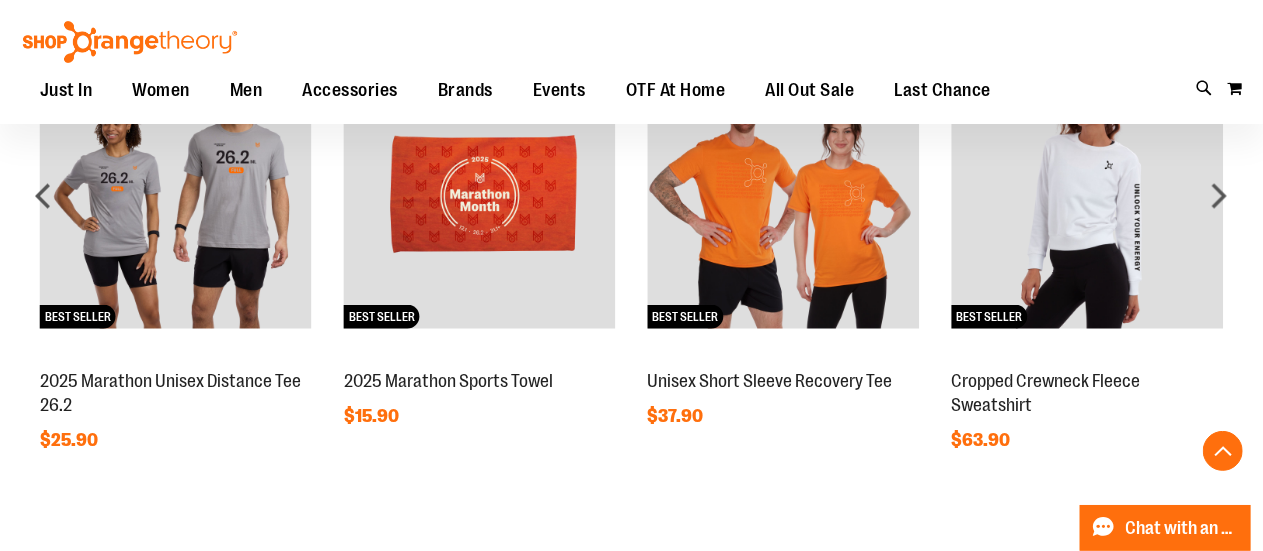 scroll, scrollTop: 1536, scrollLeft: 0, axis: vertical 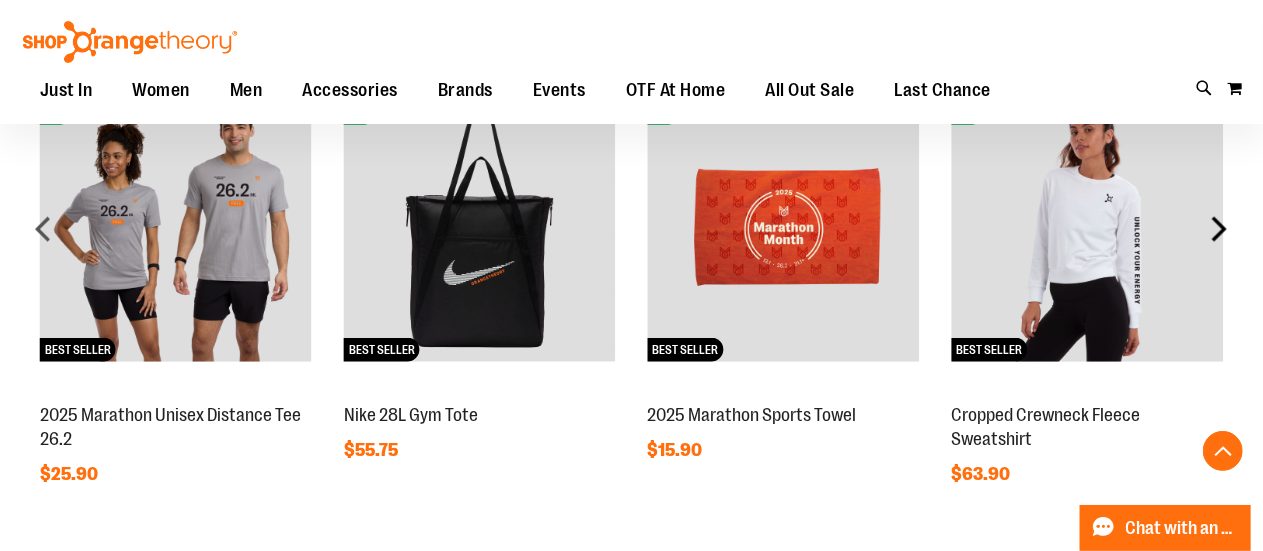 click on "next" at bounding box center (1219, 229) 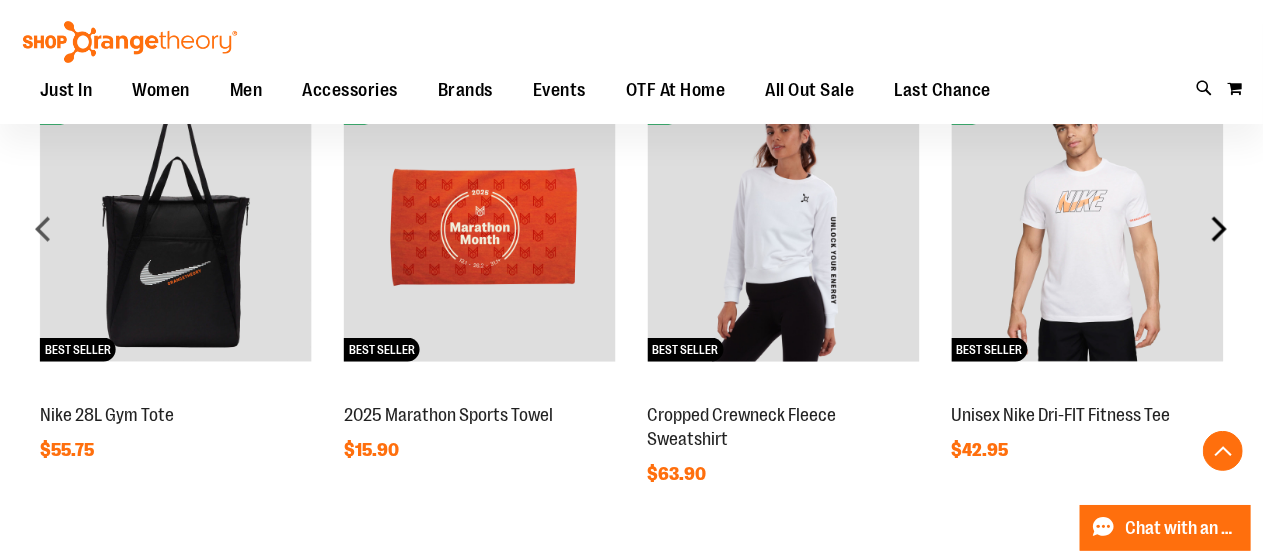click on "next" at bounding box center [1219, 229] 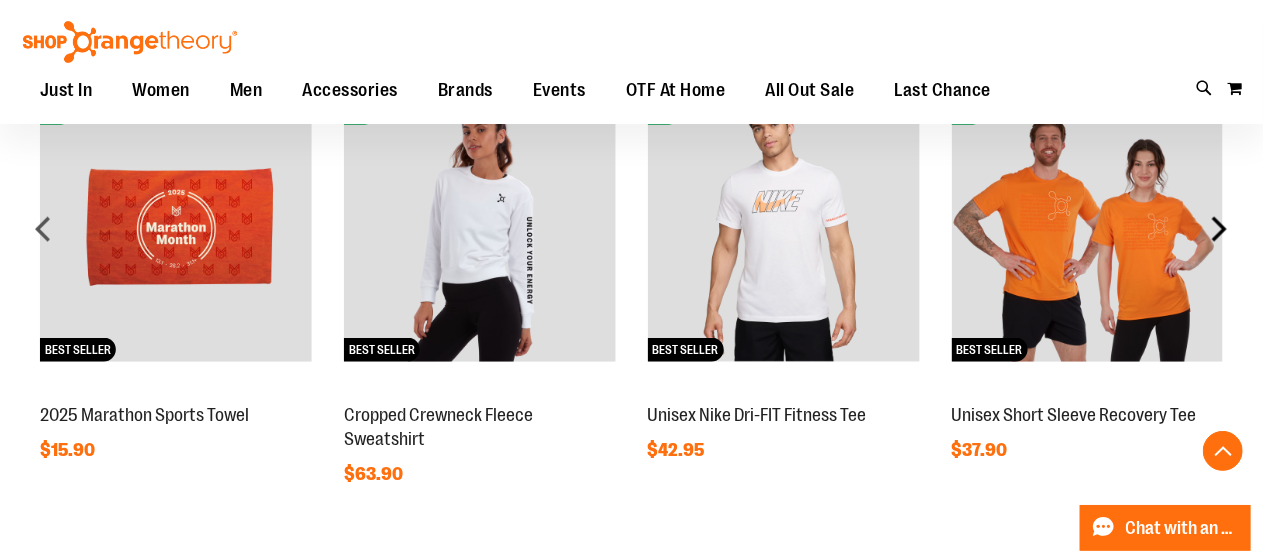 click on "next" at bounding box center [1219, 229] 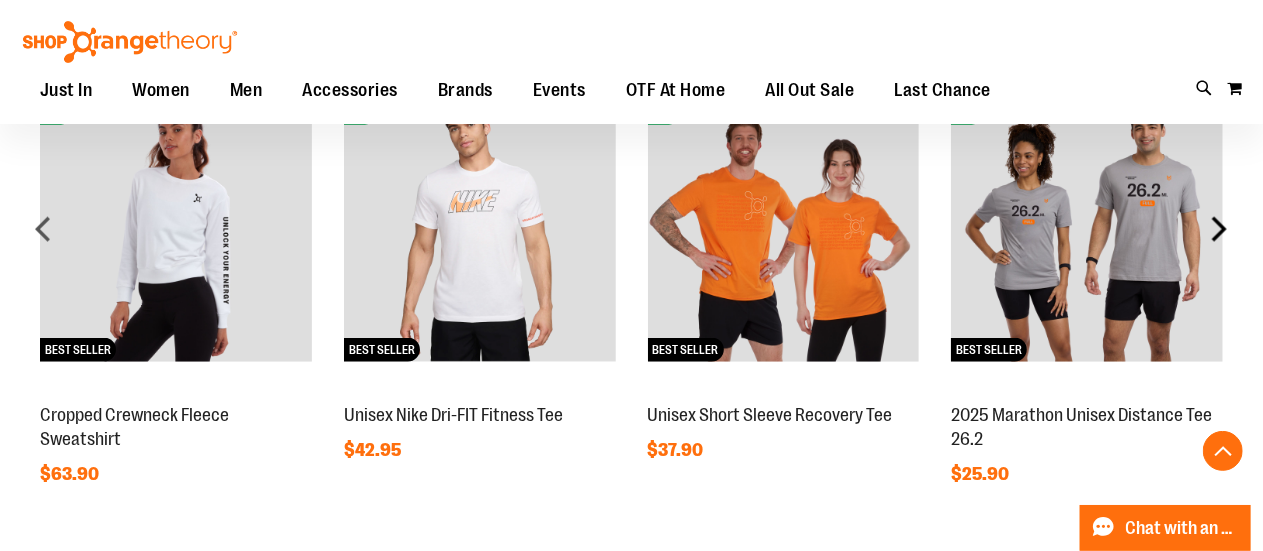 click on "next" at bounding box center (1219, 229) 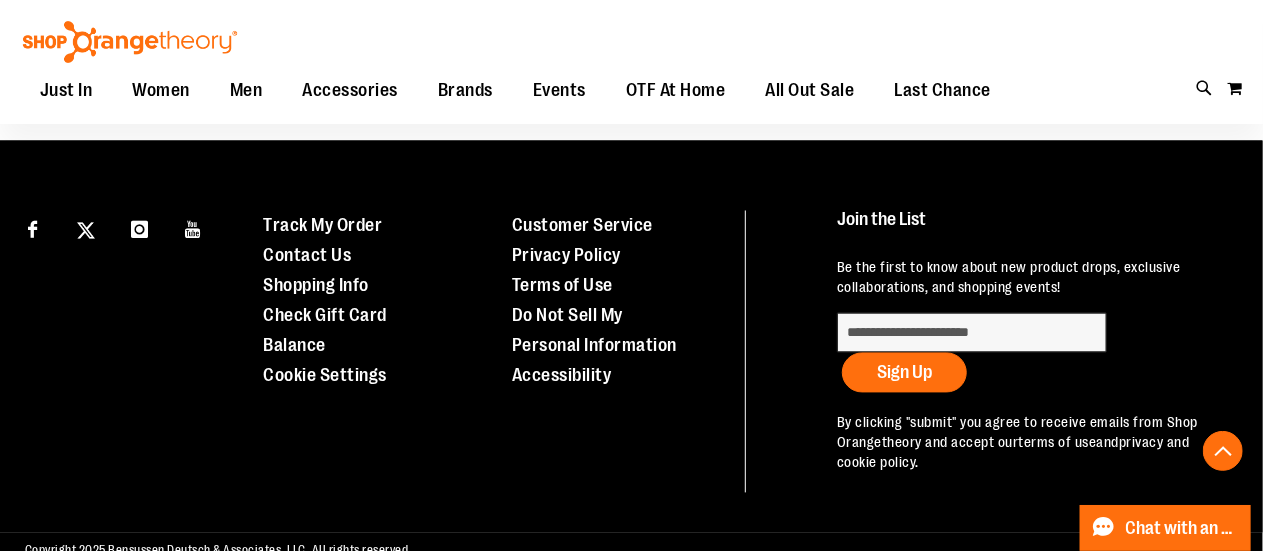 scroll, scrollTop: 1845, scrollLeft: 0, axis: vertical 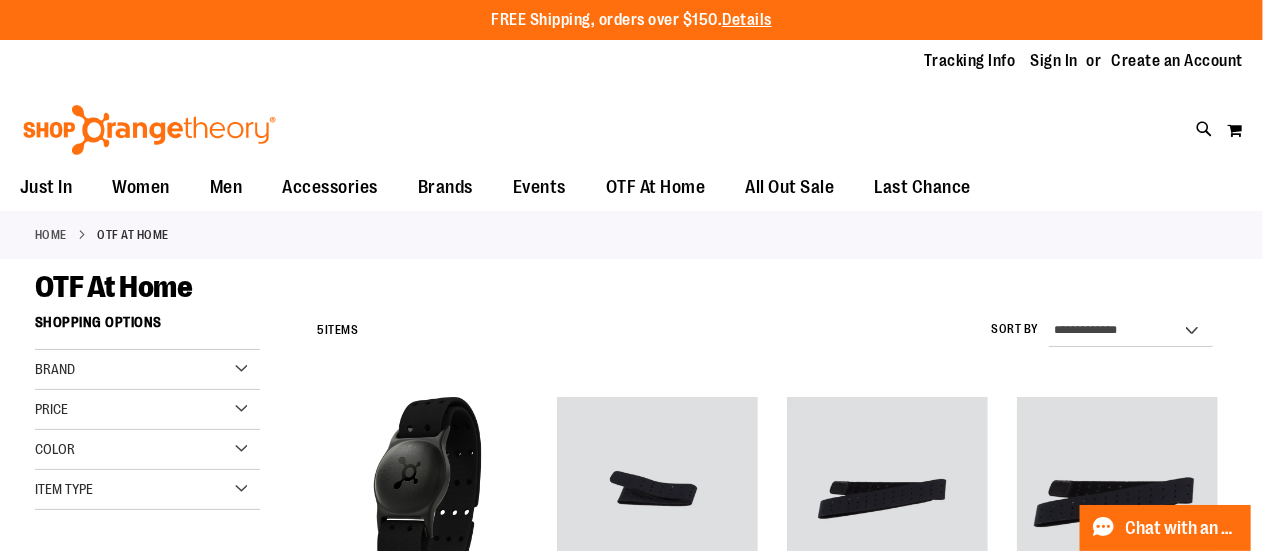 click on "Brand" at bounding box center (147, 370) 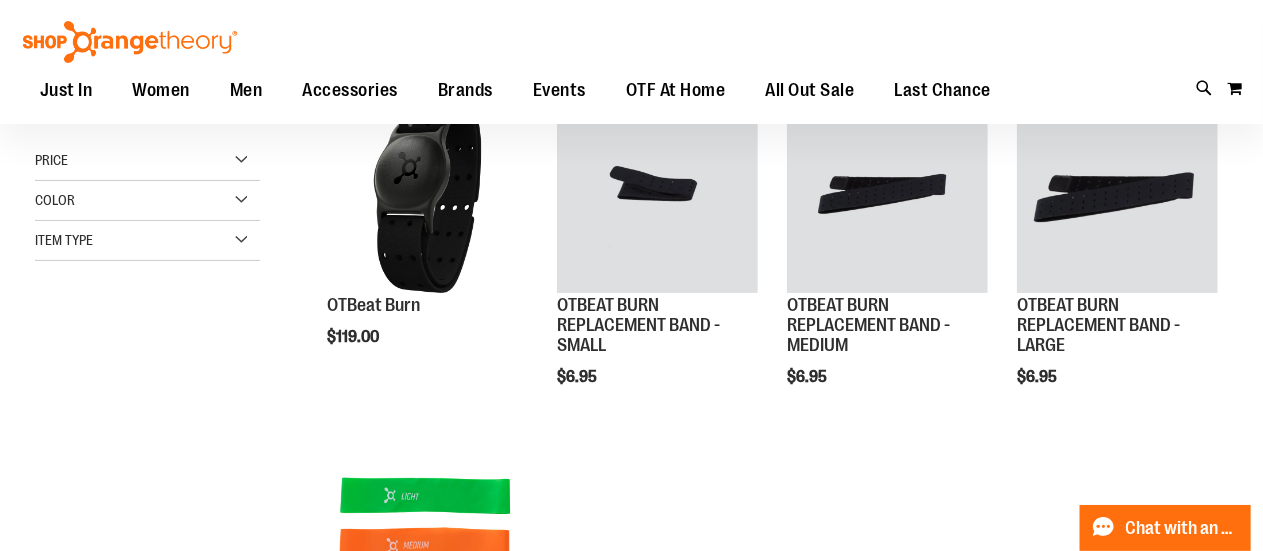 scroll, scrollTop: 0, scrollLeft: 0, axis: both 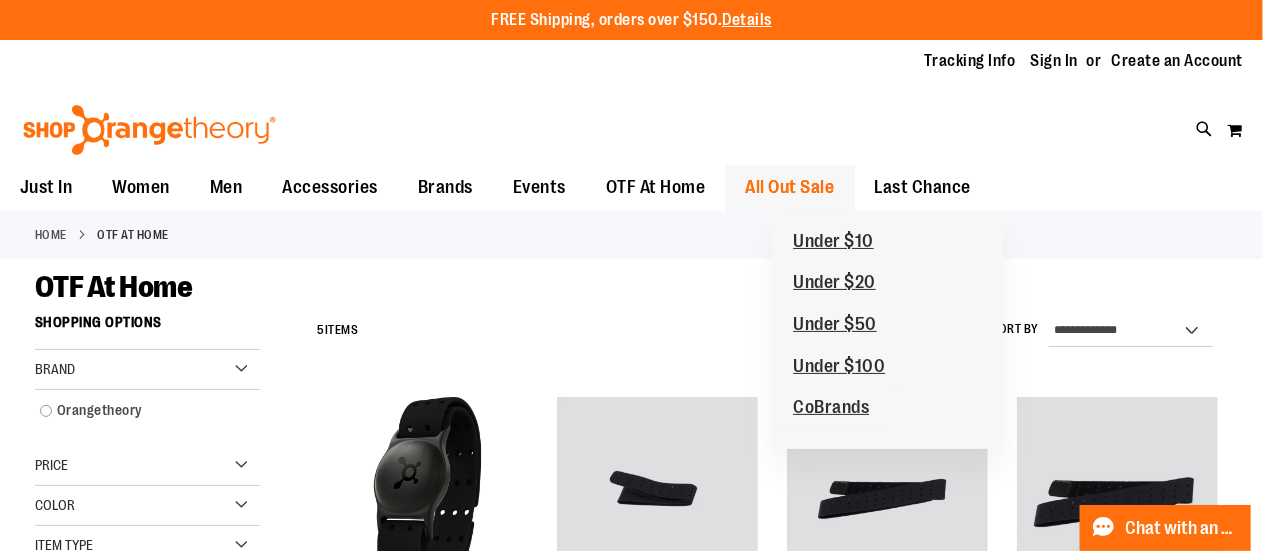 click on "All Out Sale" at bounding box center (790, 187) 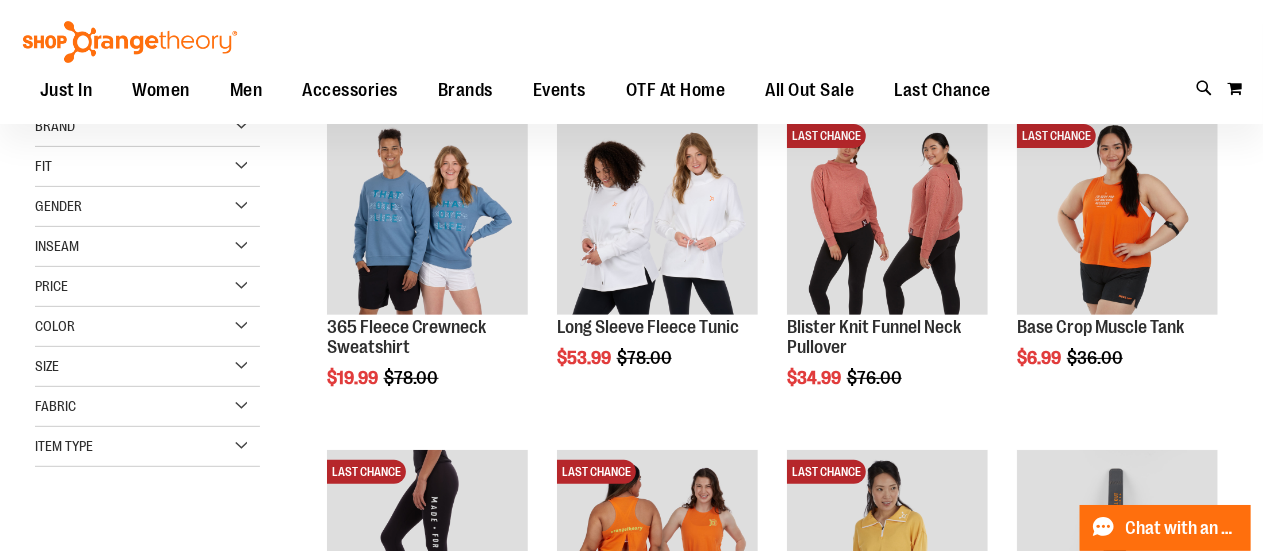 scroll, scrollTop: 283, scrollLeft: 0, axis: vertical 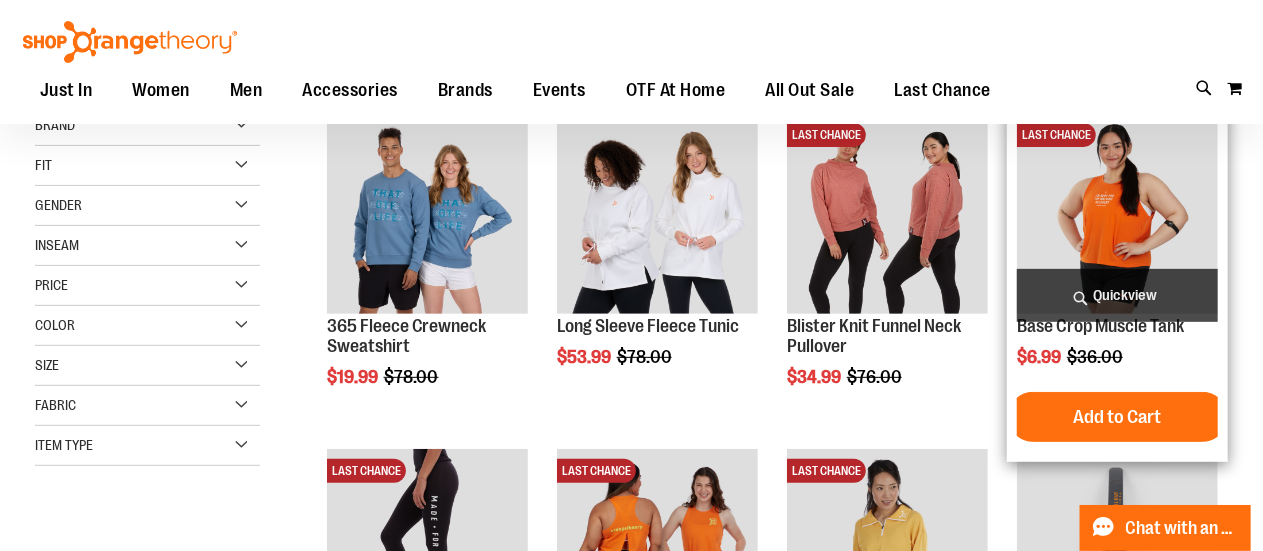 click at bounding box center [1117, 213] 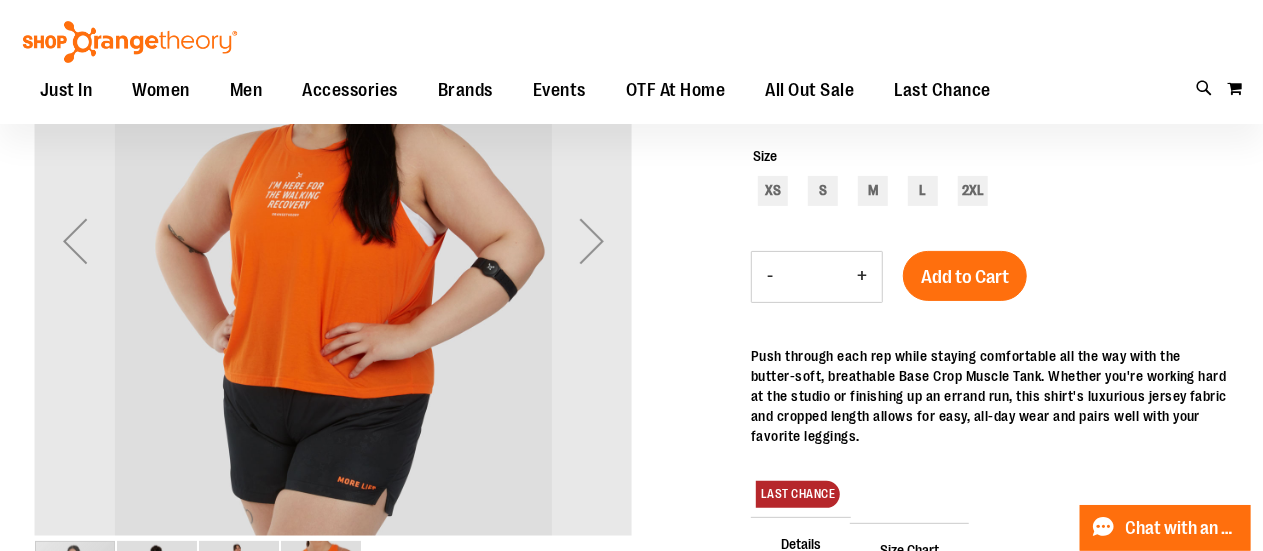 scroll, scrollTop: 125, scrollLeft: 0, axis: vertical 